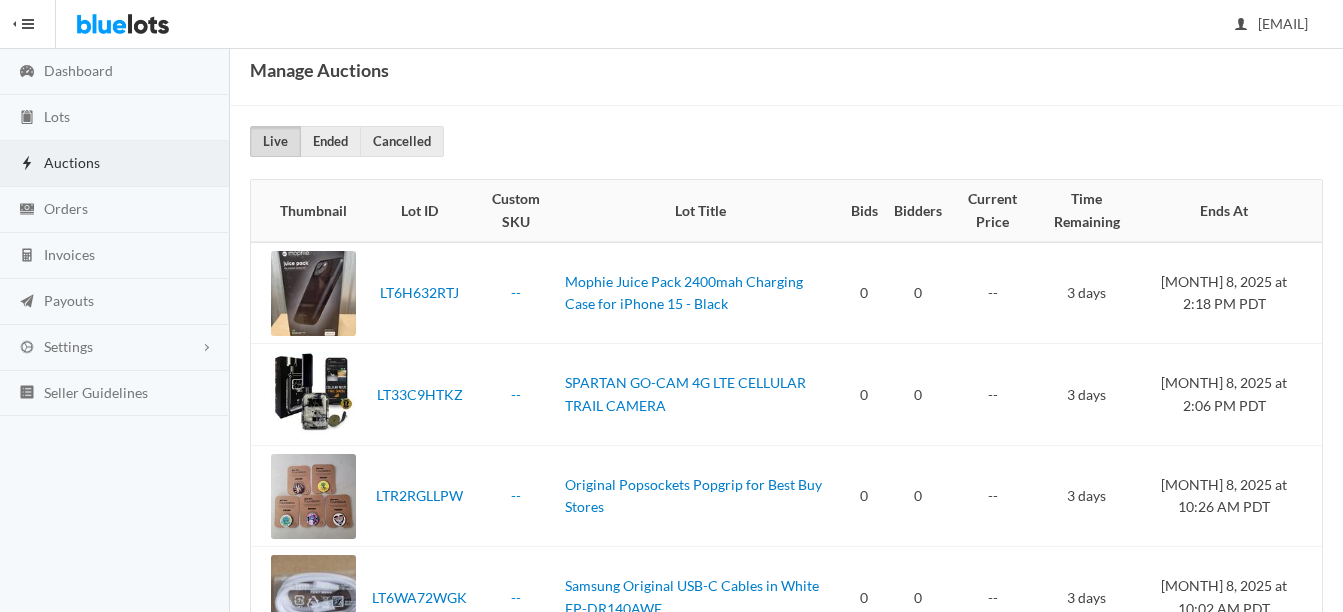 scroll, scrollTop: 0, scrollLeft: 0, axis: both 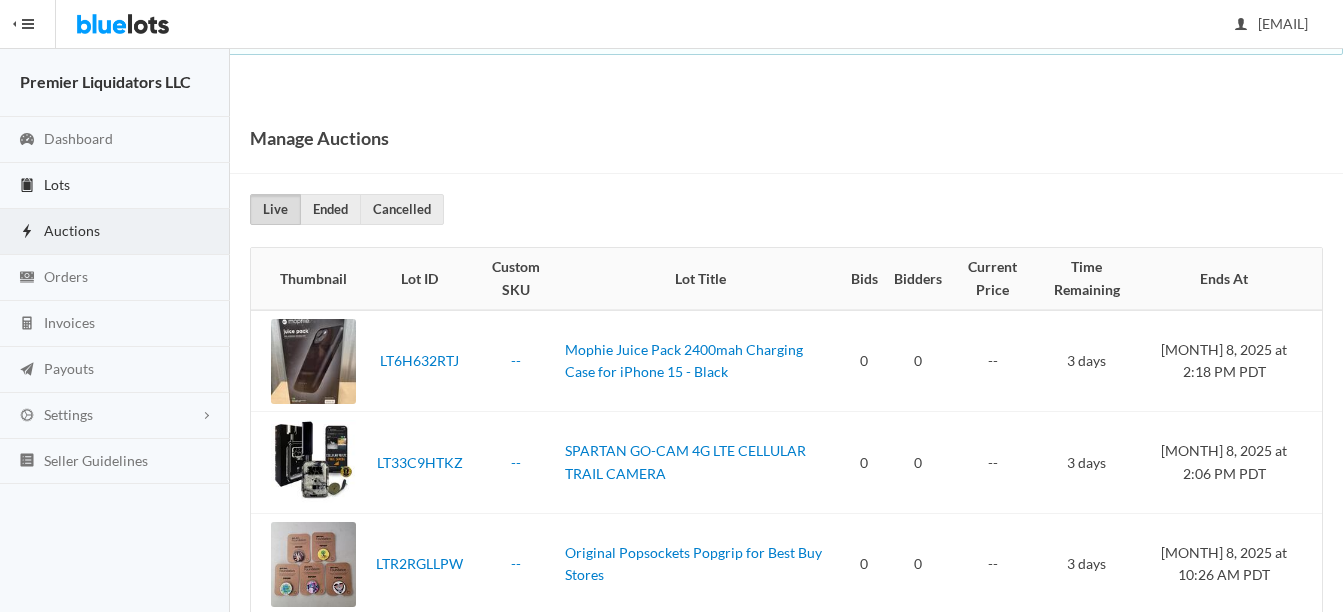 click on "Lots" at bounding box center [57, 184] 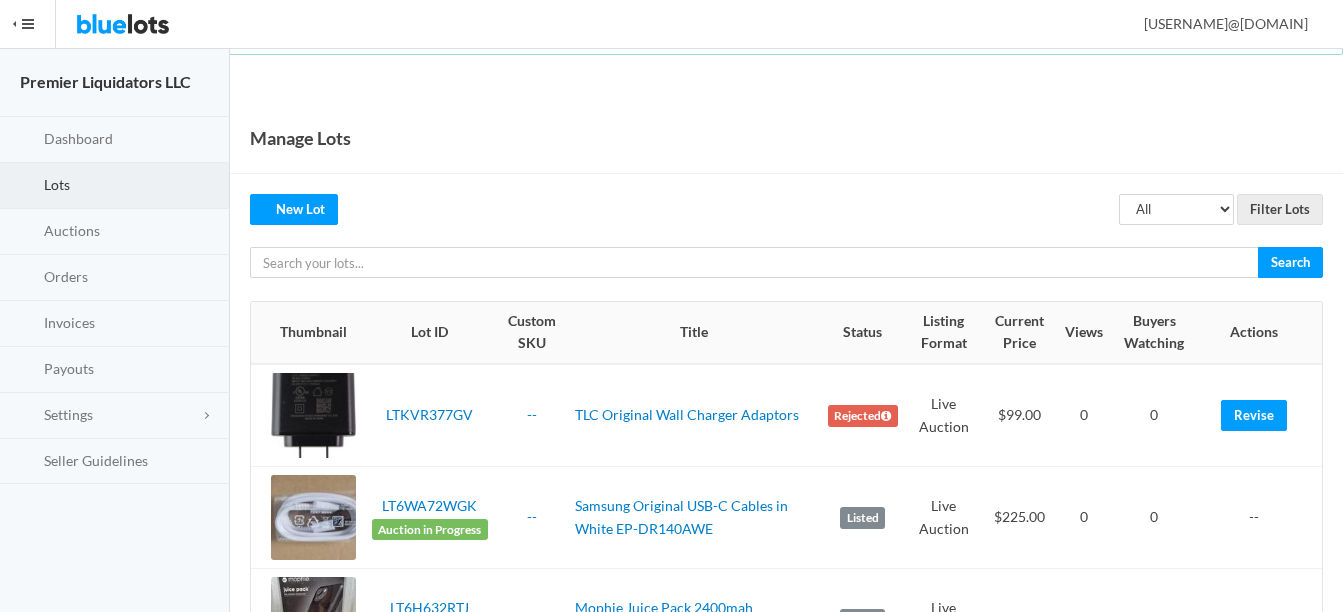 scroll, scrollTop: 0, scrollLeft: 0, axis: both 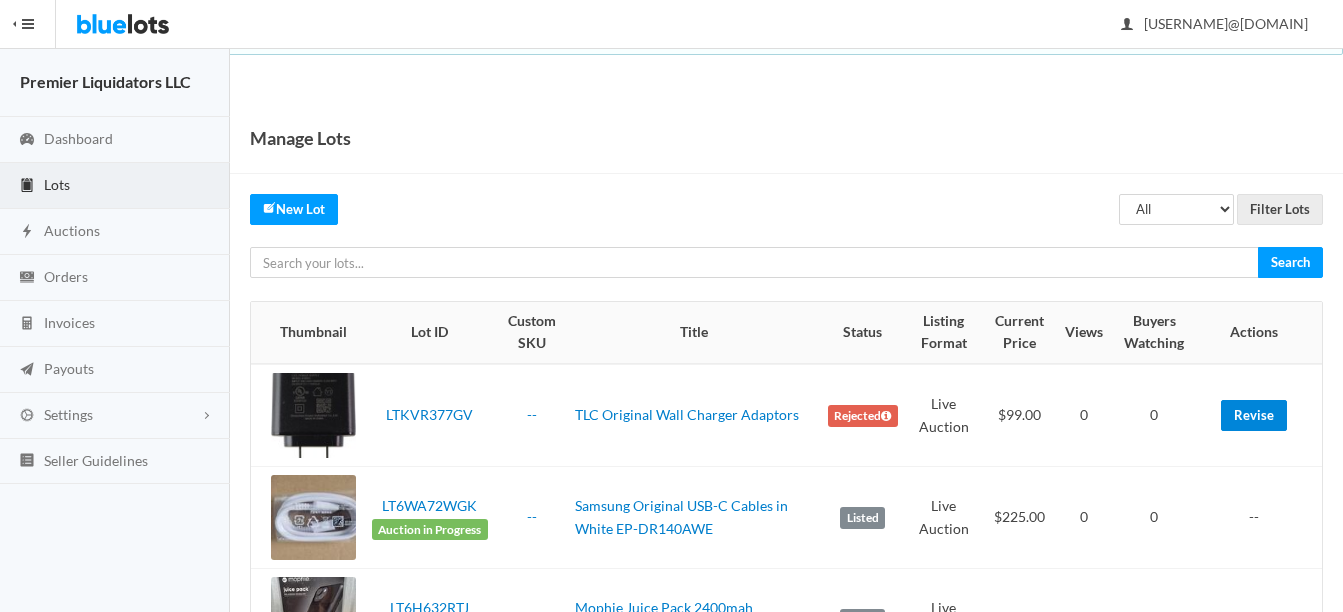 click on "Revise" at bounding box center [1254, 415] 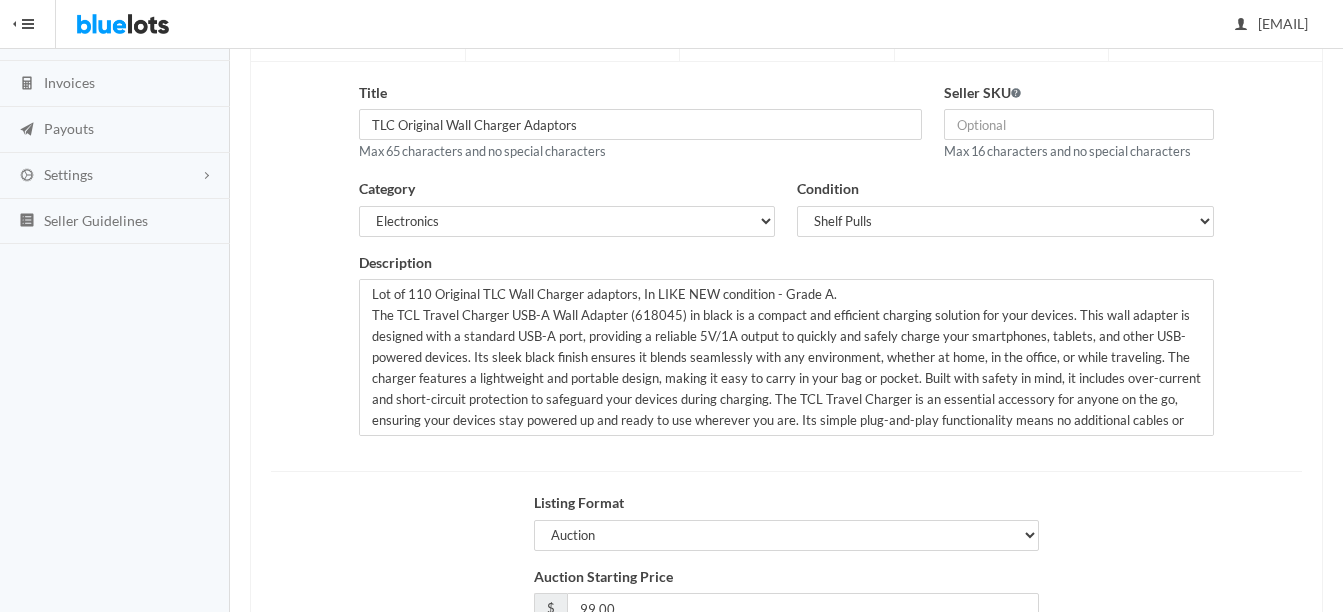 scroll, scrollTop: 206, scrollLeft: 0, axis: vertical 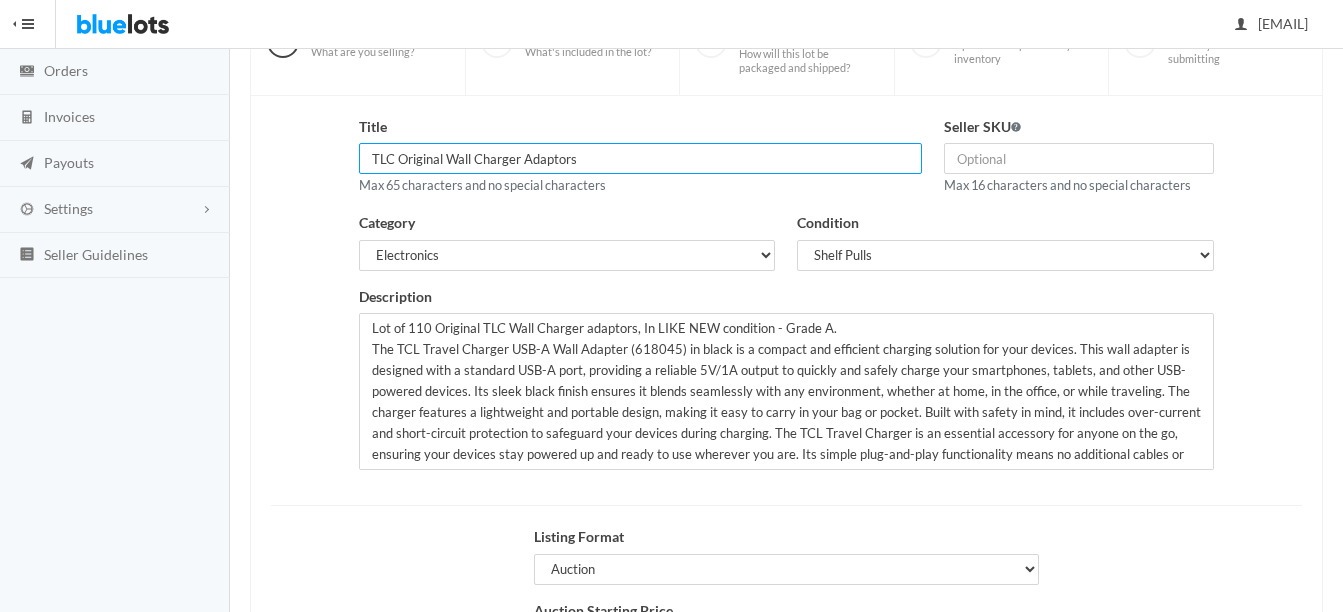 drag, startPoint x: 388, startPoint y: 150, endPoint x: 398, endPoint y: 163, distance: 16.40122 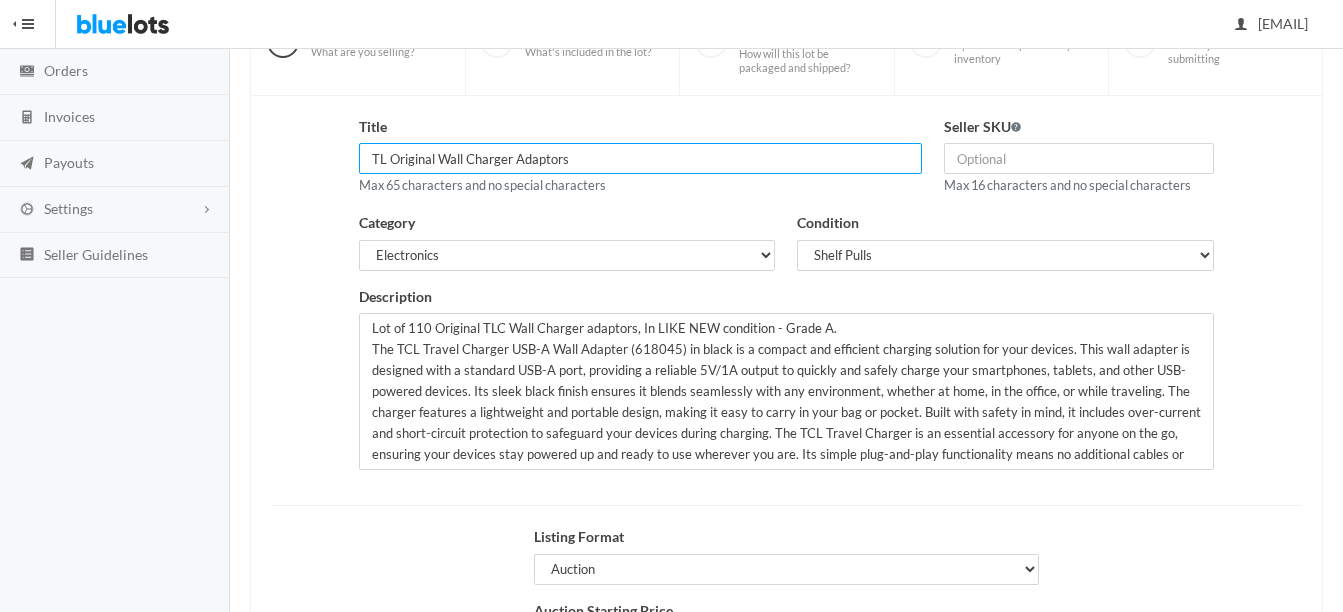click on "Next" at bounding box center (1264, 734) 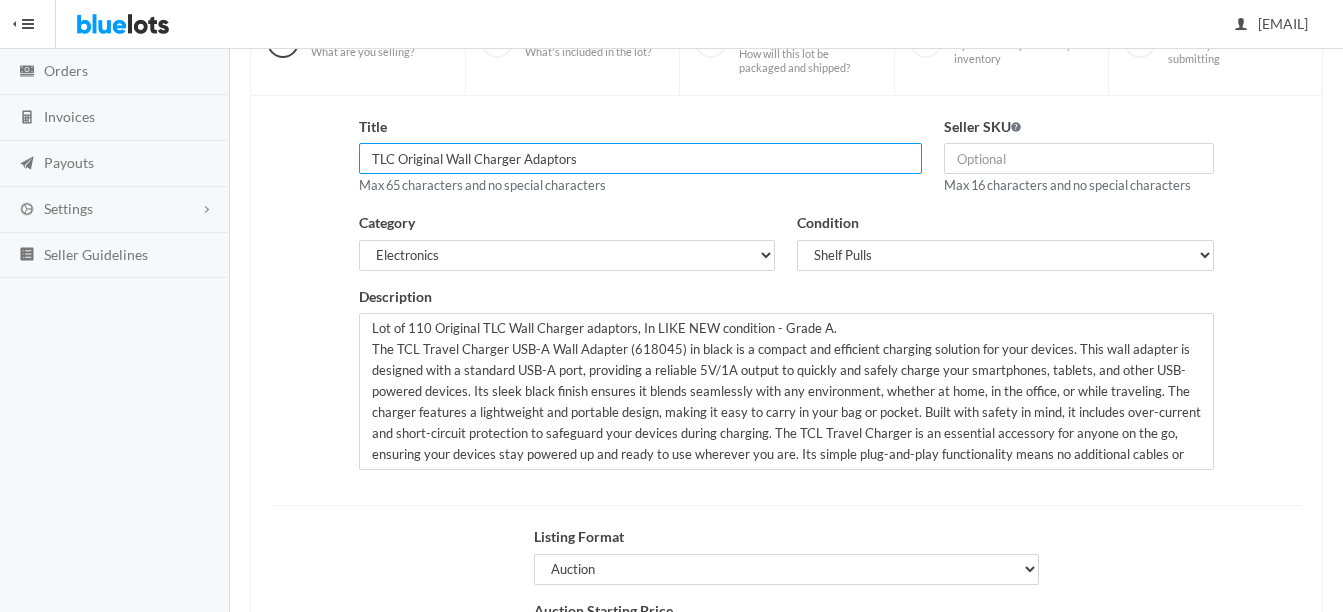 type on "TLCL Original Wall Charger Adaptors" 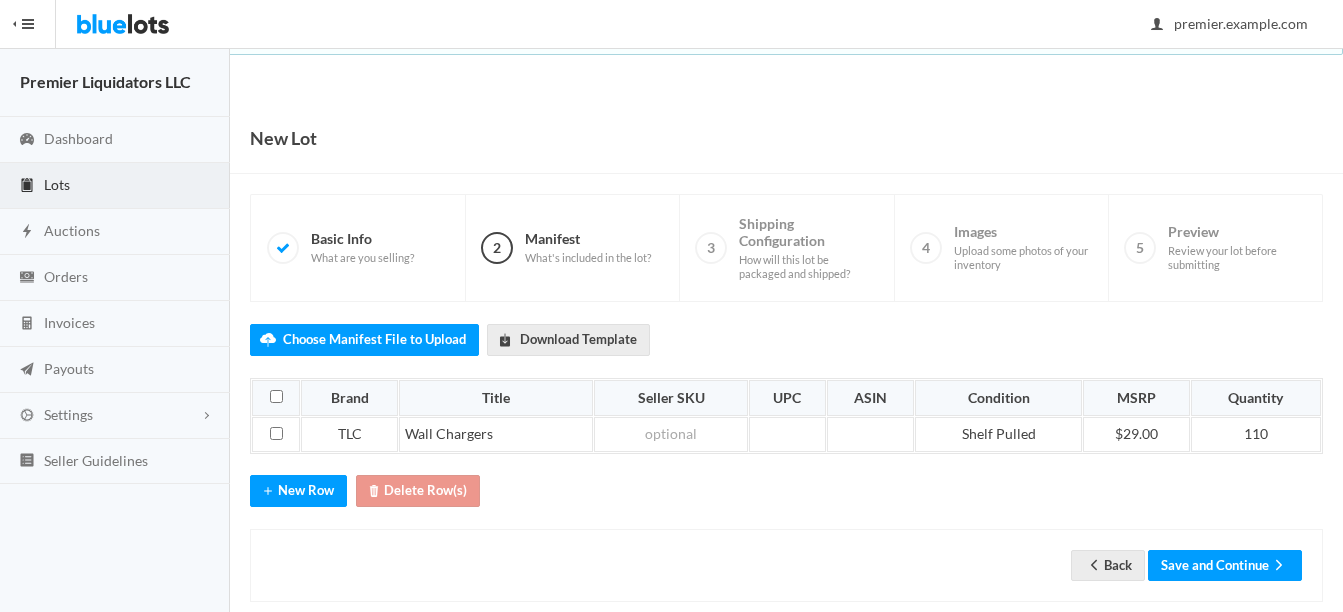 scroll, scrollTop: 0, scrollLeft: 0, axis: both 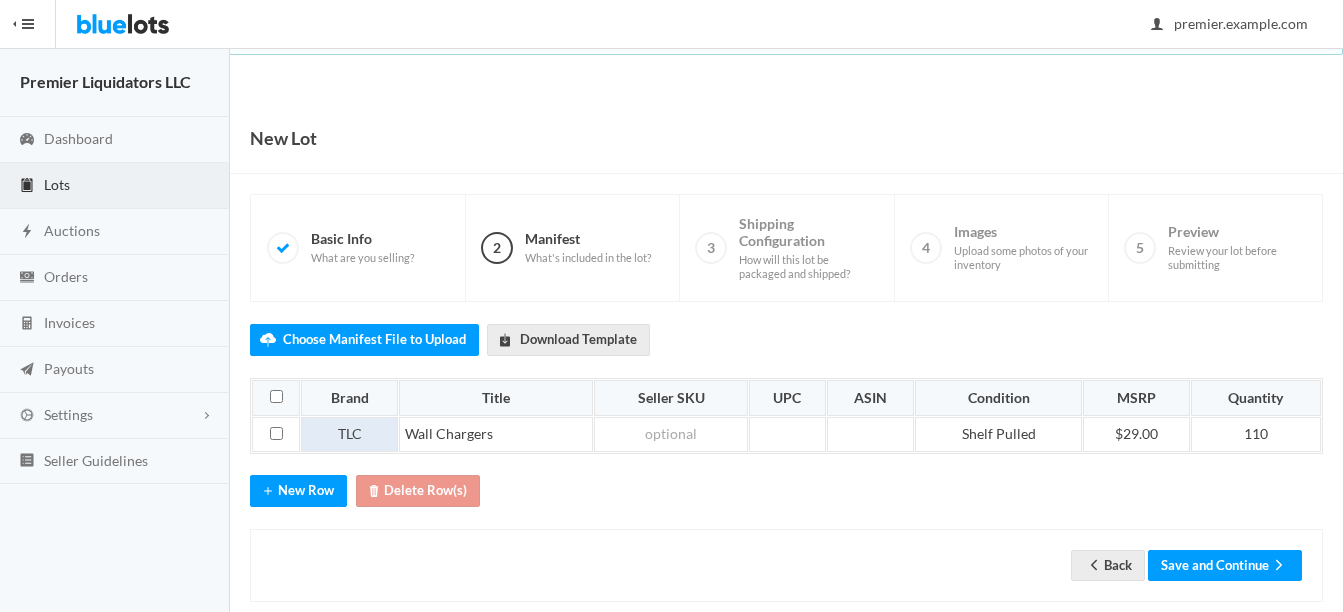 click on "TLC" at bounding box center [349, 435] 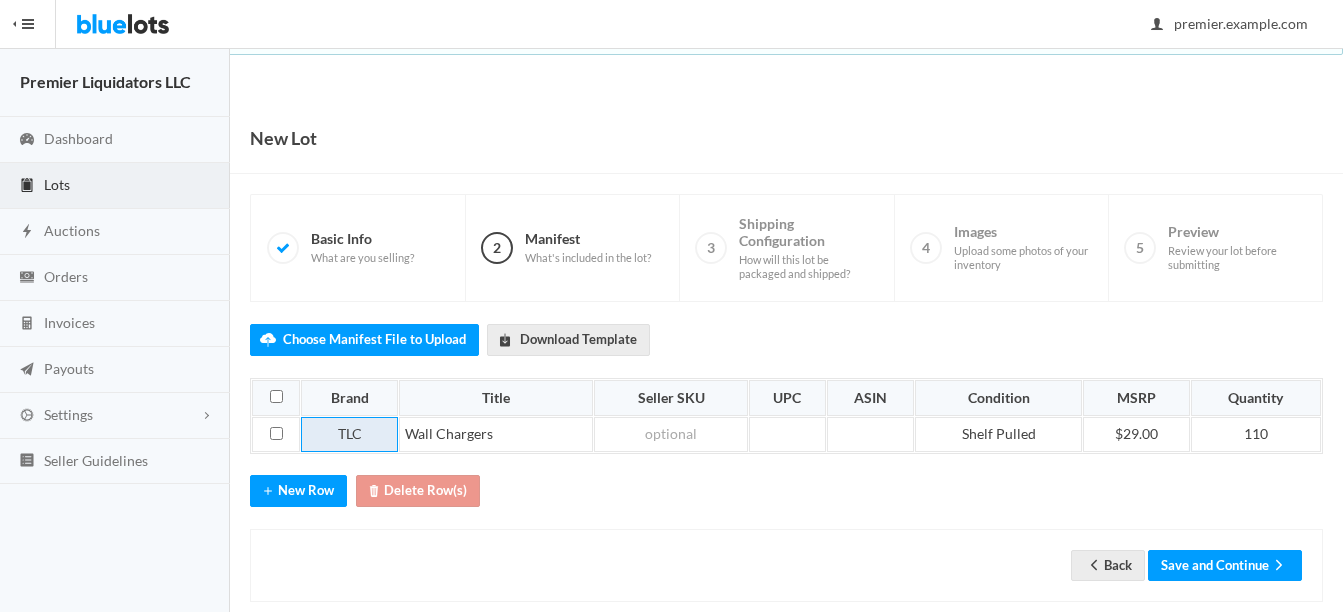 type 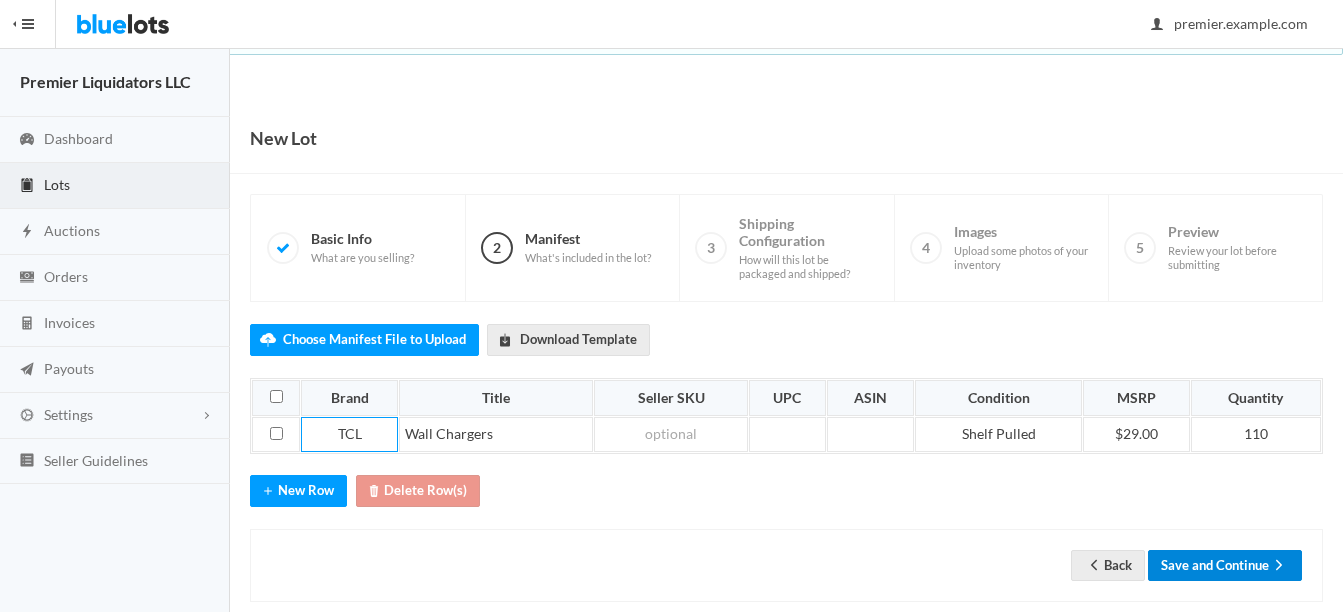click on "Save and Continue" at bounding box center (1225, 565) 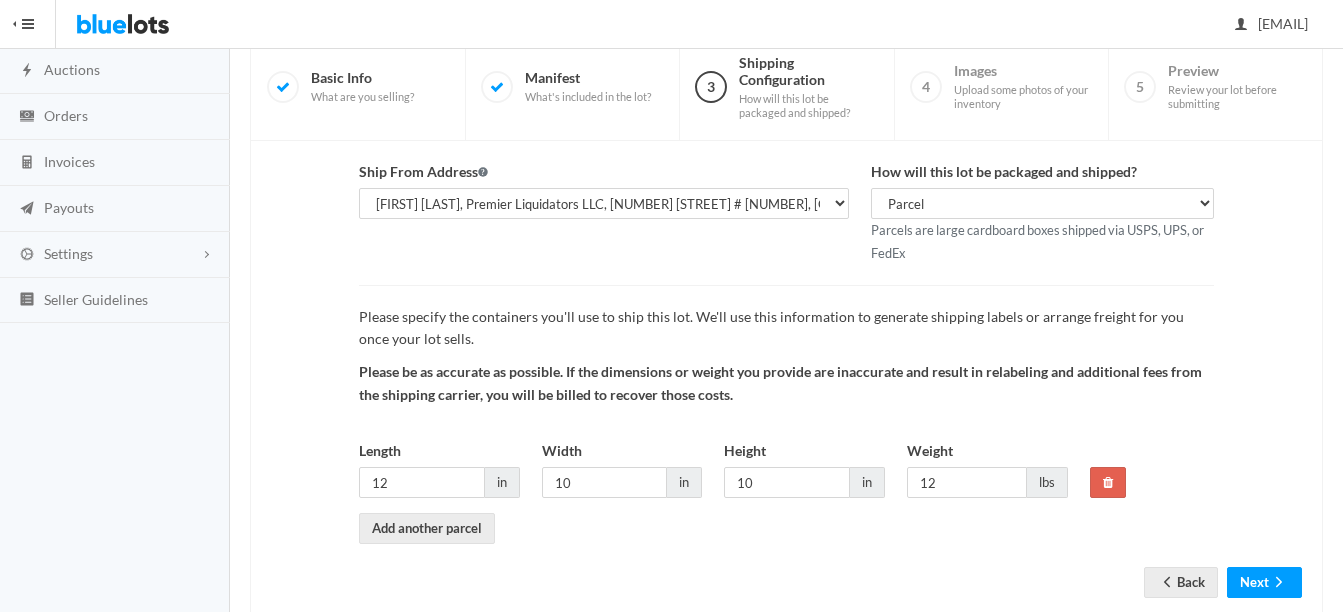 scroll, scrollTop: 209, scrollLeft: 0, axis: vertical 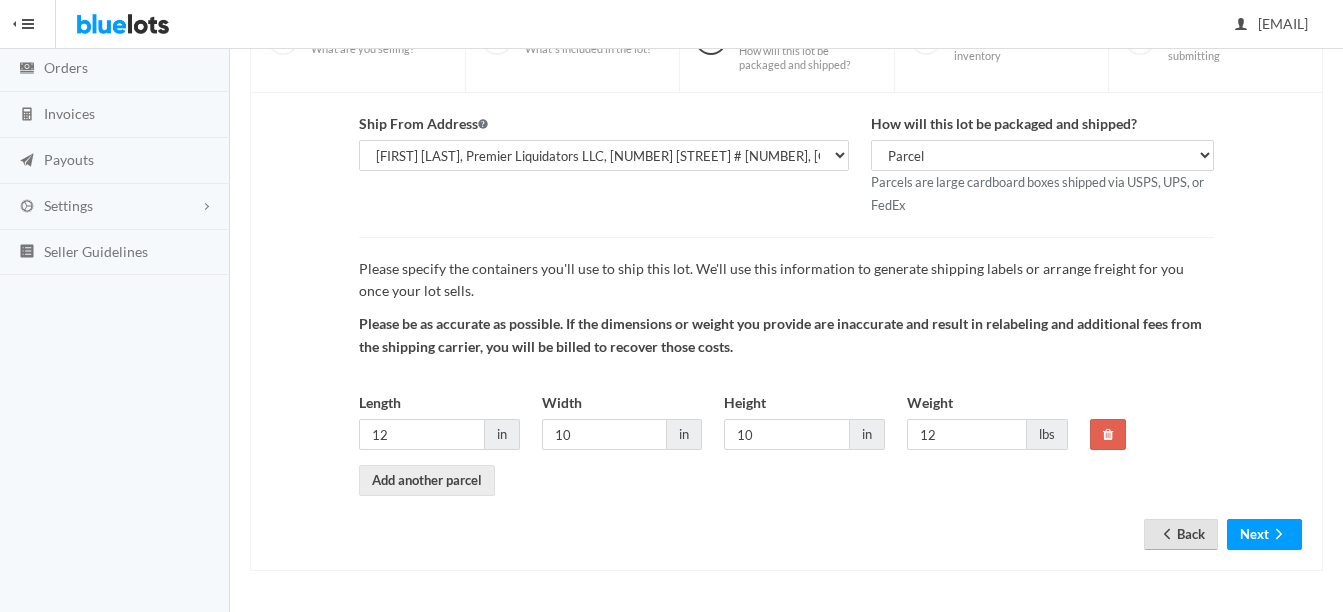 click on "Back" at bounding box center (1181, 534) 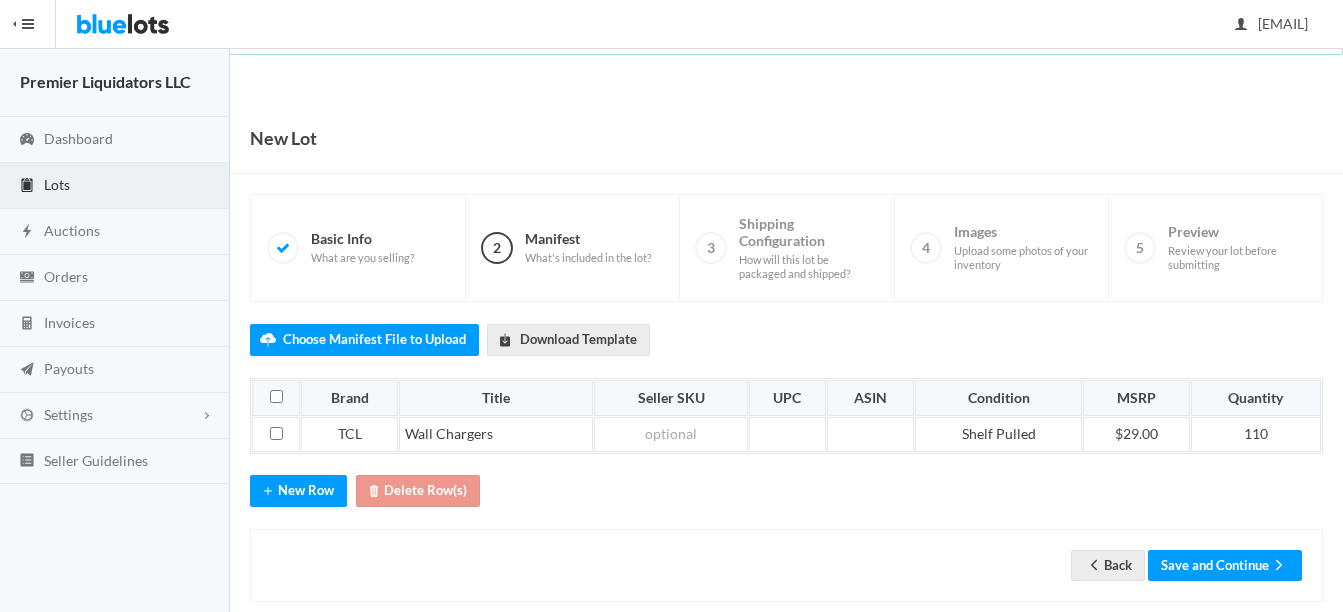 scroll, scrollTop: 0, scrollLeft: 0, axis: both 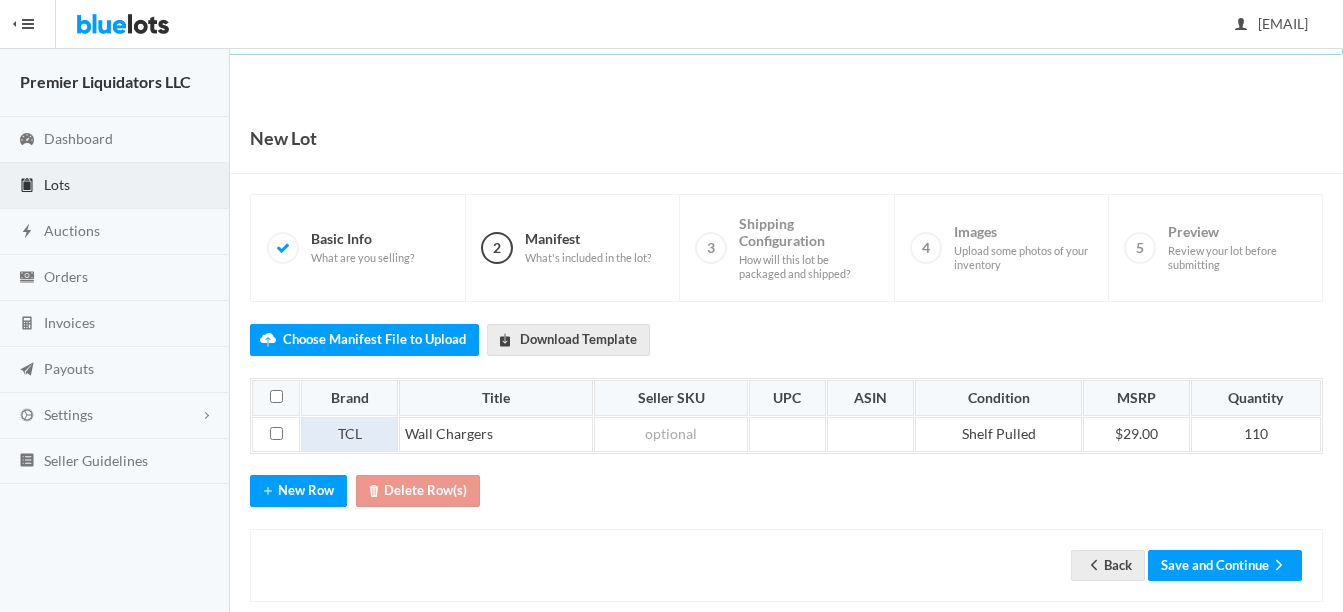 click on "TCL" at bounding box center [349, 435] 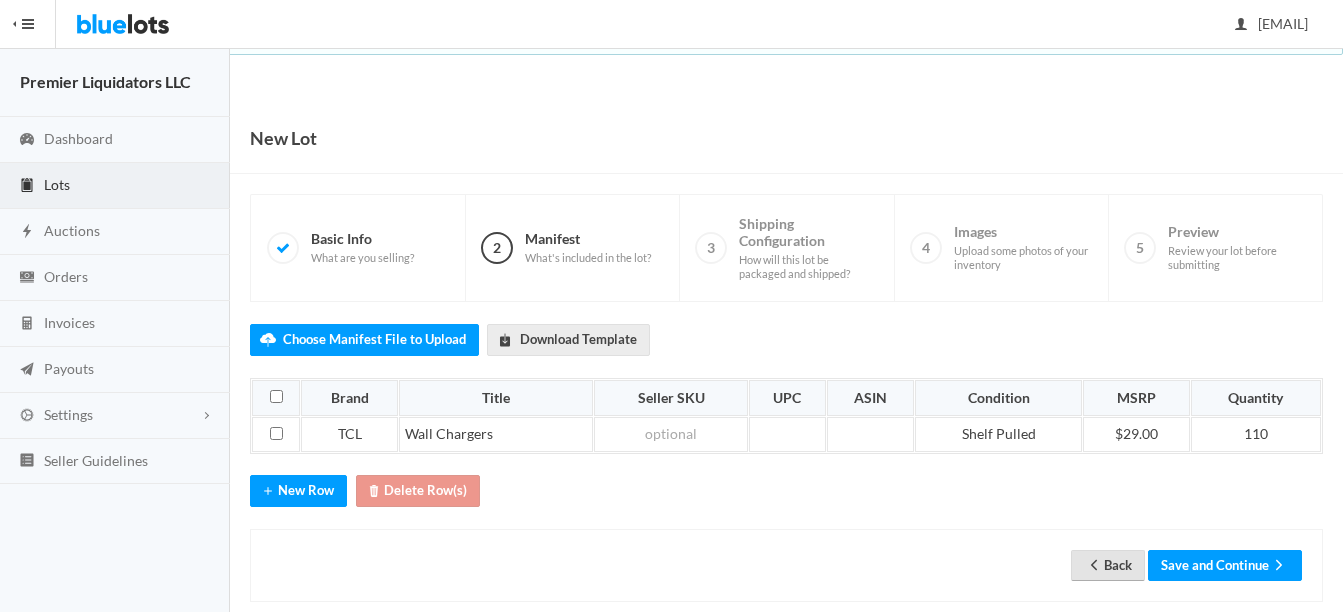 click on "Back" at bounding box center [1108, 565] 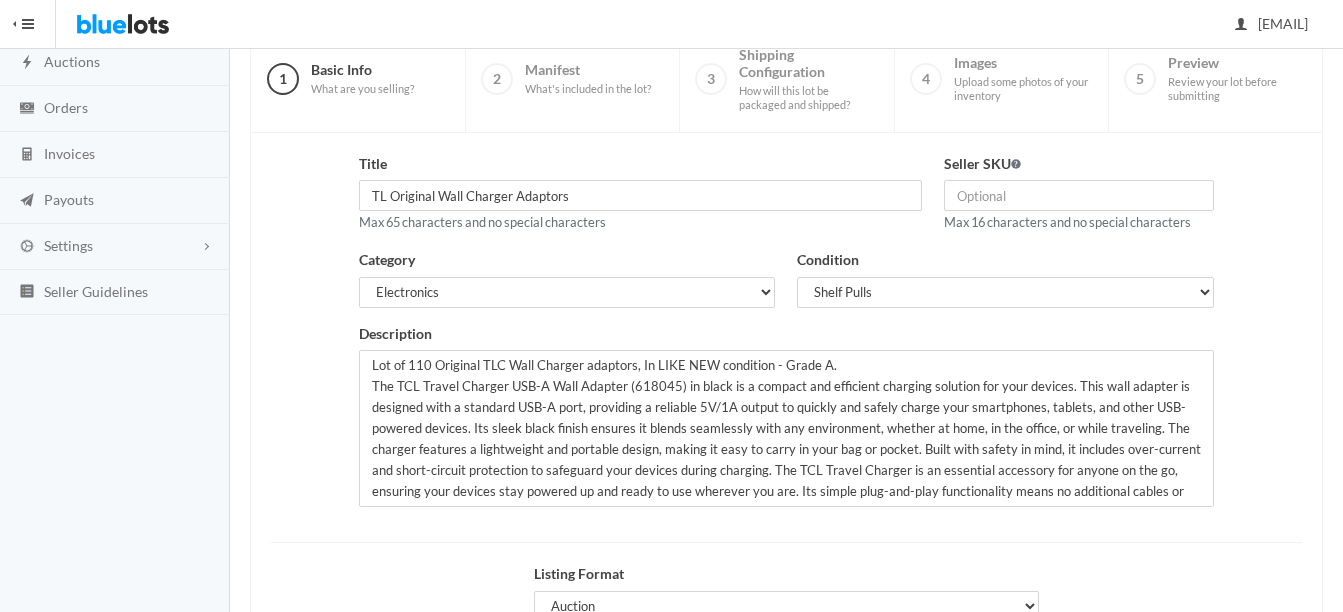 scroll, scrollTop: 200, scrollLeft: 0, axis: vertical 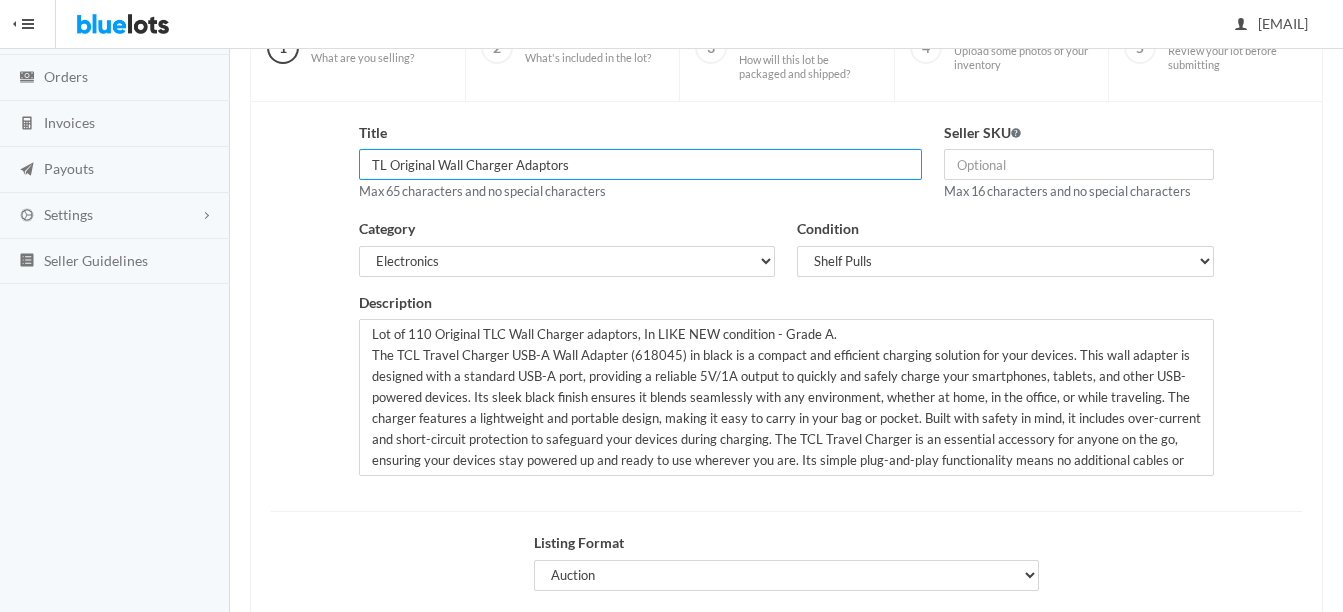 click on "TL Original Wall Charger Adaptors" at bounding box center (640, 164) 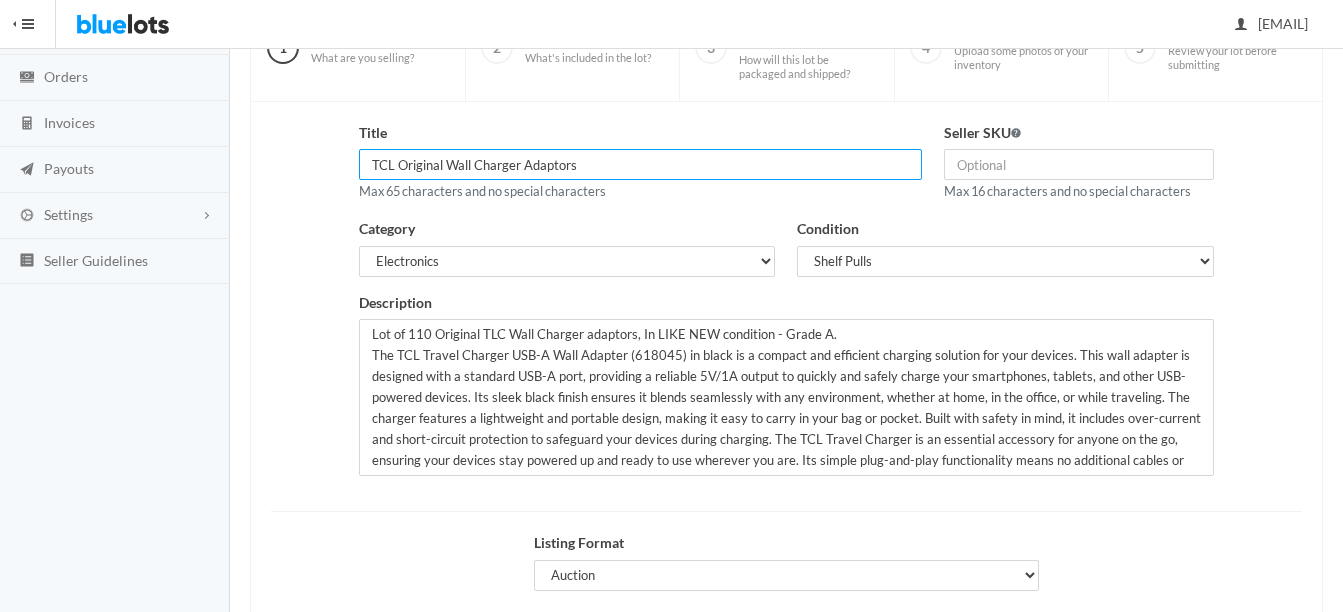 type on "TCL Original Wall Charger Adaptors" 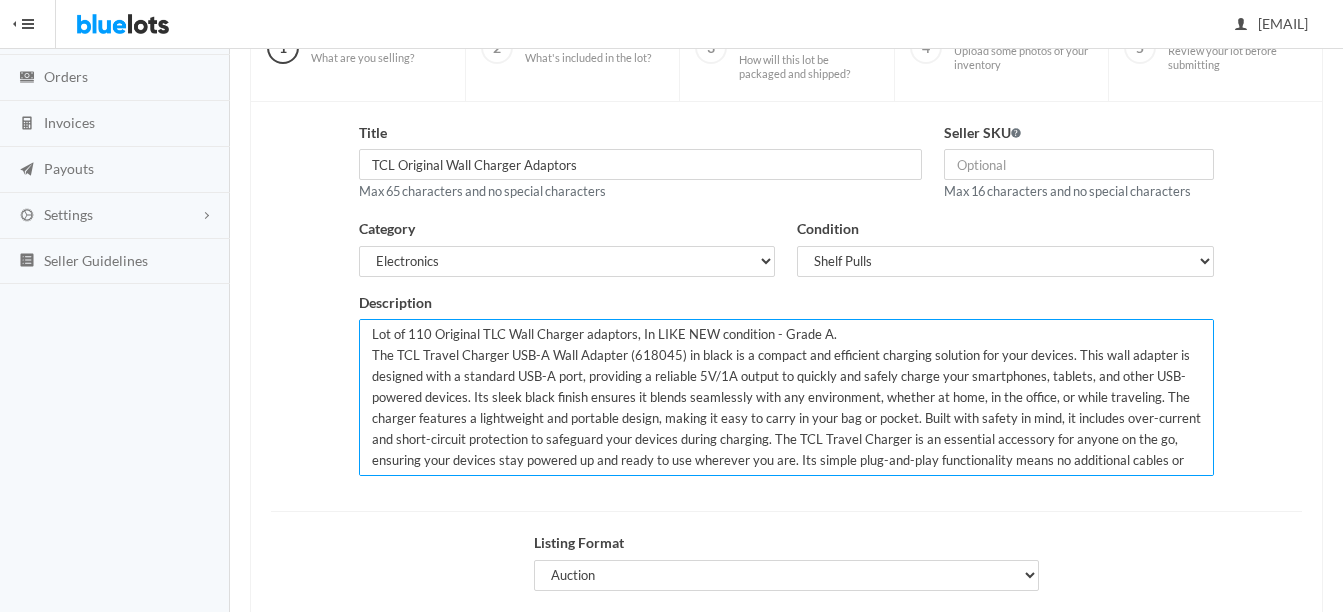 click on "Lot of 110 Original TLC Wall Charger adaptors, In LIKE NEW condition - Grade A.
The TCL Travel Charger USB-A Wall Adapter (618045) in black is a compact and efficient charging solution for your devices. This wall adapter is designed with a standard USB-A port, providing a reliable 5V/1A output to quickly and safely charge your smartphones, tablets, and other USB-powered devices. Its sleek black finish ensures it blends seamlessly with any environment, whether at home, in the office, or while traveling. The charger features a lightweight and portable design, making it easy to carry in your bag or pocket. Built with safety in mind, it includes over-current and short-circuit protection to safeguard your devices during charging. The TCL Travel Charger is an essential accessory for anyone on the go, ensuring your devices stay powered up and ready to use wherever you are. Its simple plug-and-play functionality means no additional cables or adapters are needed." at bounding box center (786, 397) 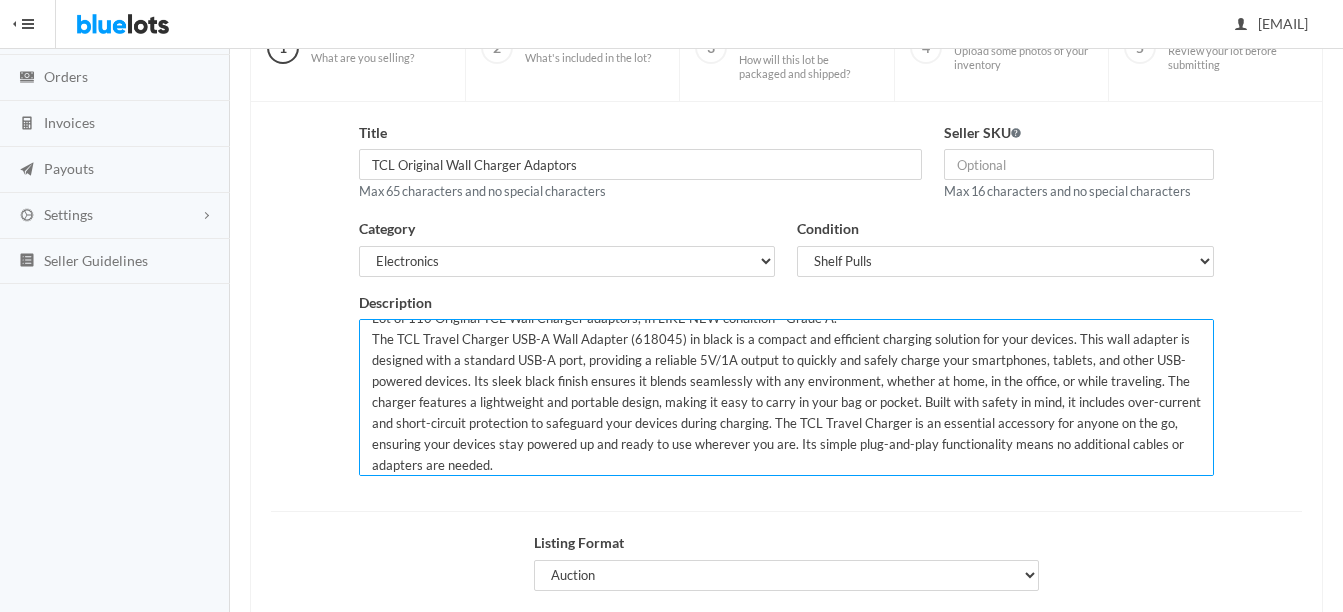 scroll, scrollTop: 21, scrollLeft: 0, axis: vertical 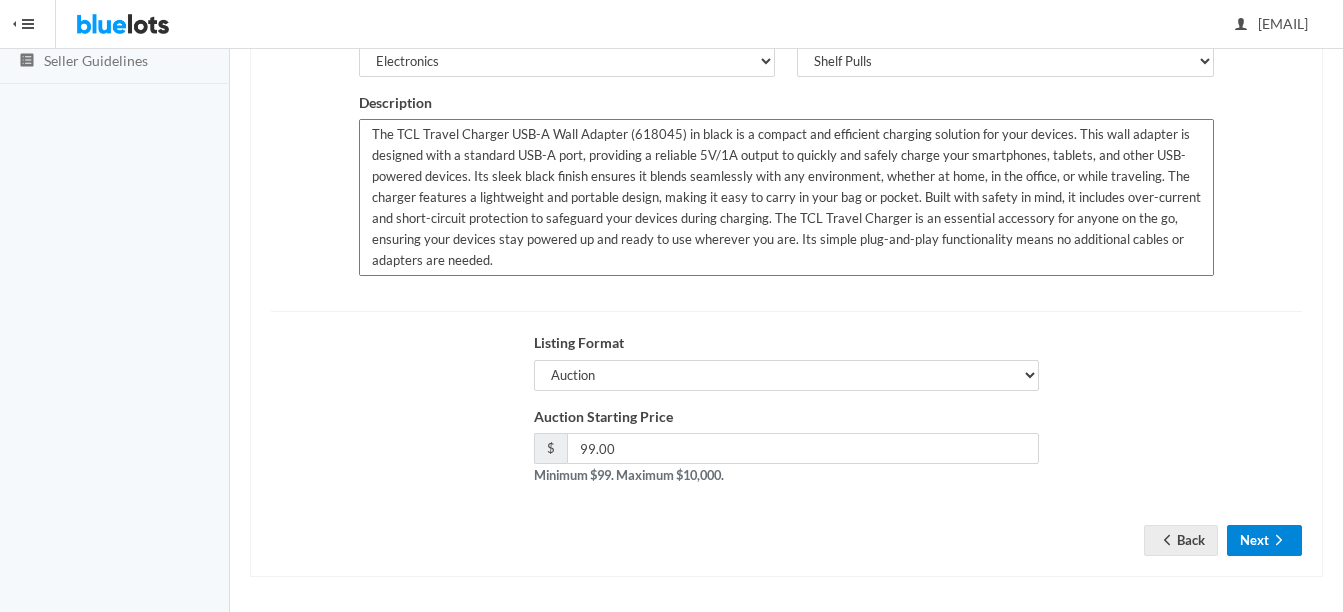 type on "Lot of 110 Original TCL Wall Charger adaptors, In LIKE NEW condition - Grade A.
The TCL Travel Charger USB-A Wall Adapter (618045) in black is a compact and efficient charging solution for your devices. This wall adapter is designed with a standard USB-A port, providing a reliable 5V/1A output to quickly and safely charge your smartphones, tablets, and other USB-powered devices. Its sleek black finish ensures it blends seamlessly with any environment, whether at home, in the office, or while traveling. The charger features a lightweight and portable design, making it easy to carry in your bag or pocket. Built with safety in mind, it includes over-current and short-circuit protection to safeguard your devices during charging. The TCL Travel Charger is an essential accessory for anyone on the go, ensuring your devices stay powered up and ready to use wherever you are. Its simple plug-and-play functionality means no additional cables or adapters are needed." 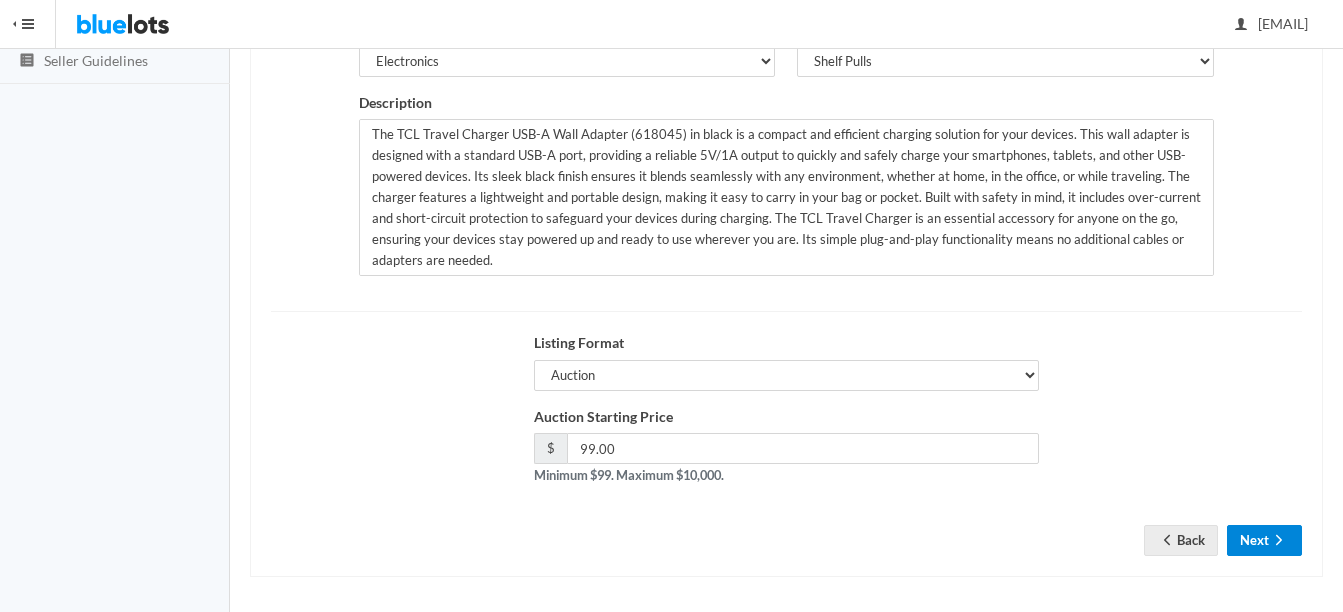 click 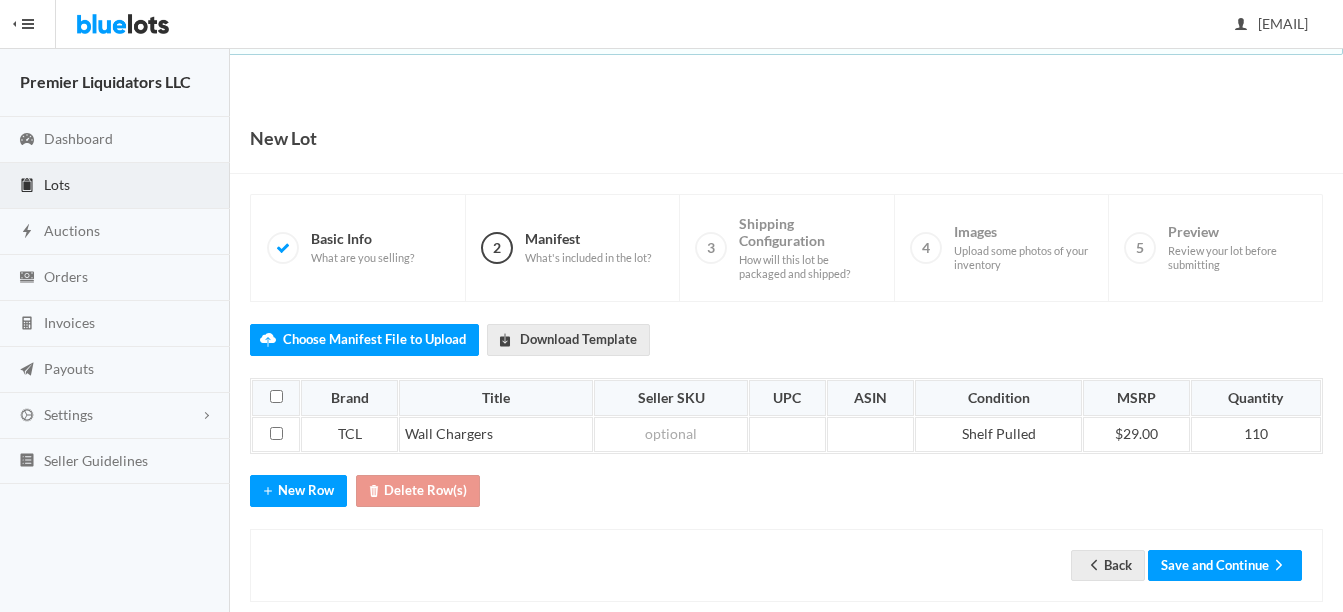 scroll, scrollTop: 0, scrollLeft: 0, axis: both 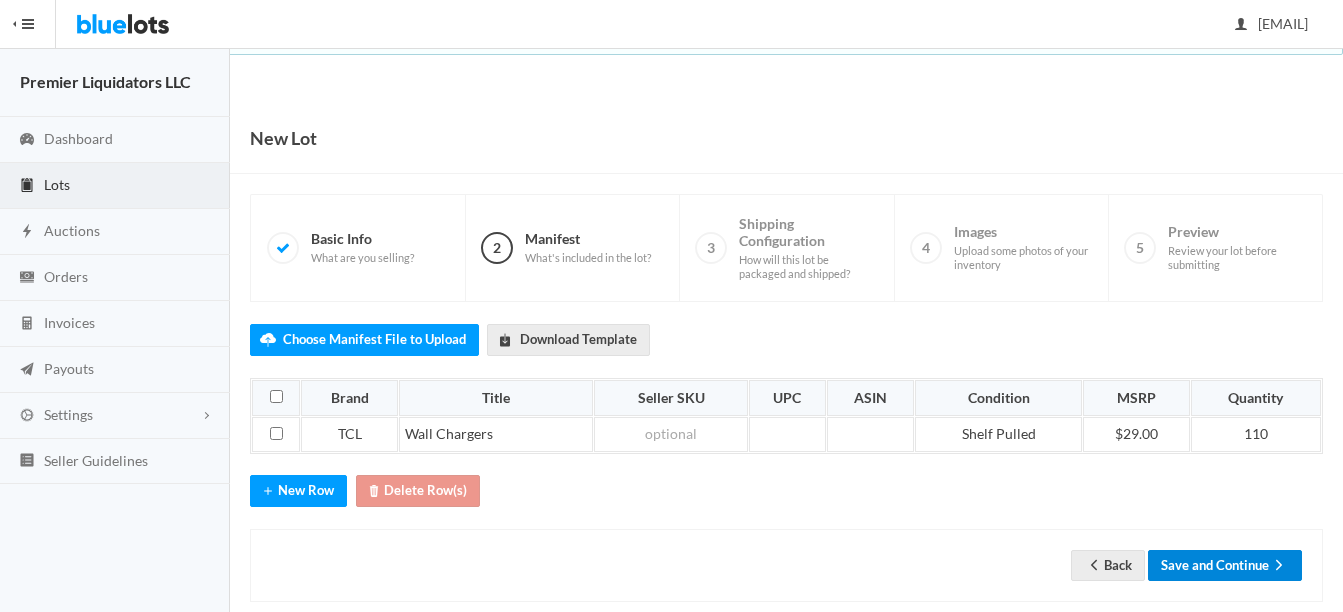 click on "Save and Continue" at bounding box center (1225, 565) 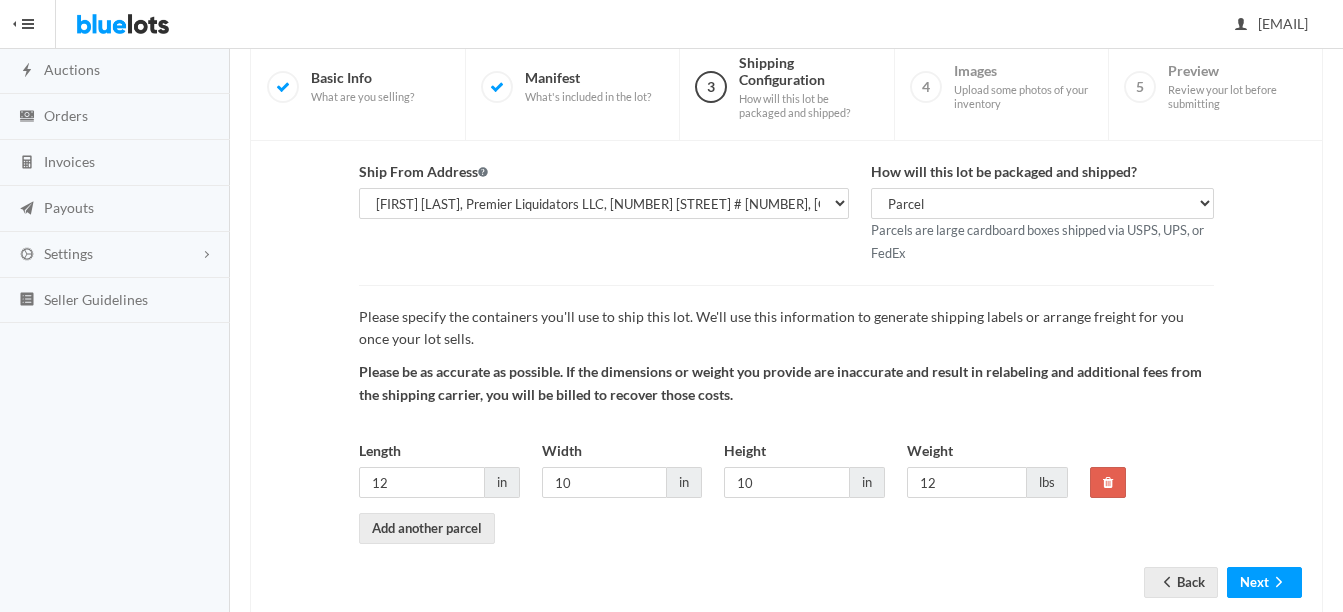 scroll, scrollTop: 209, scrollLeft: 0, axis: vertical 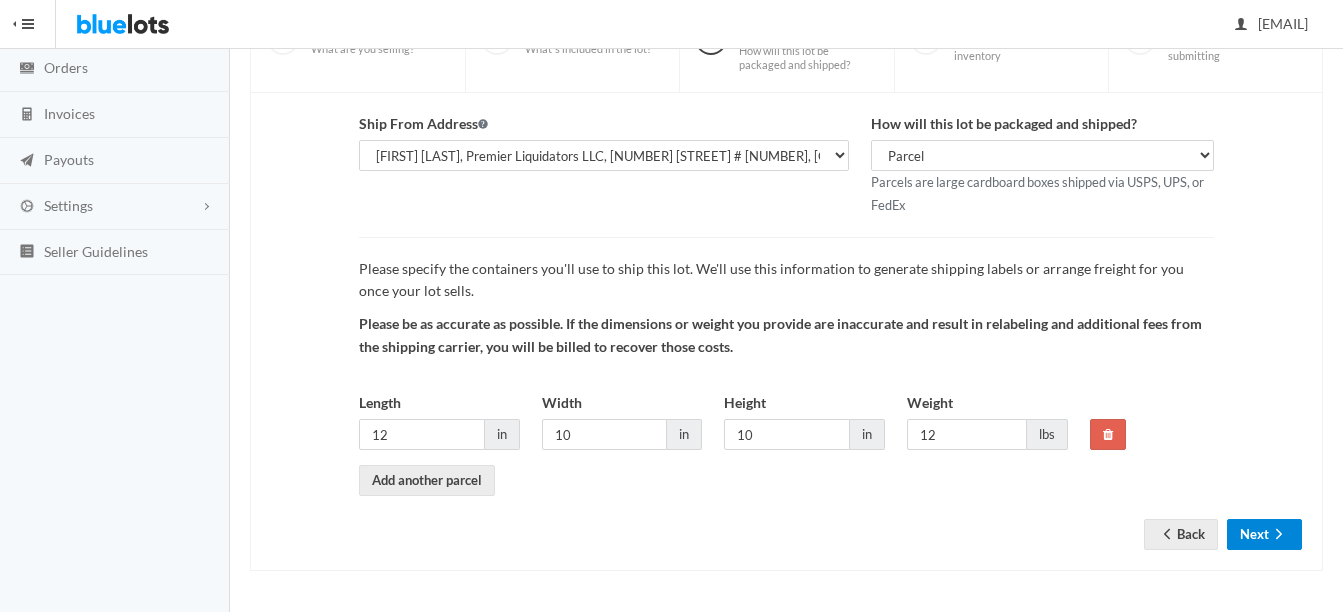 click 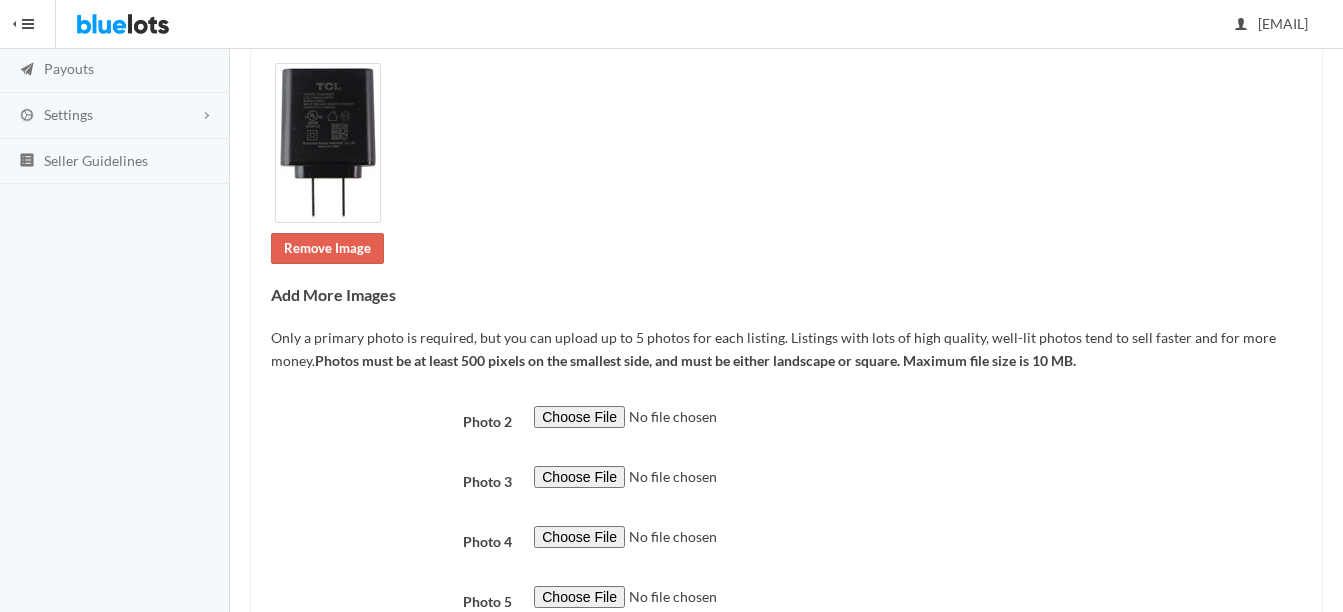 scroll, scrollTop: 450, scrollLeft: 0, axis: vertical 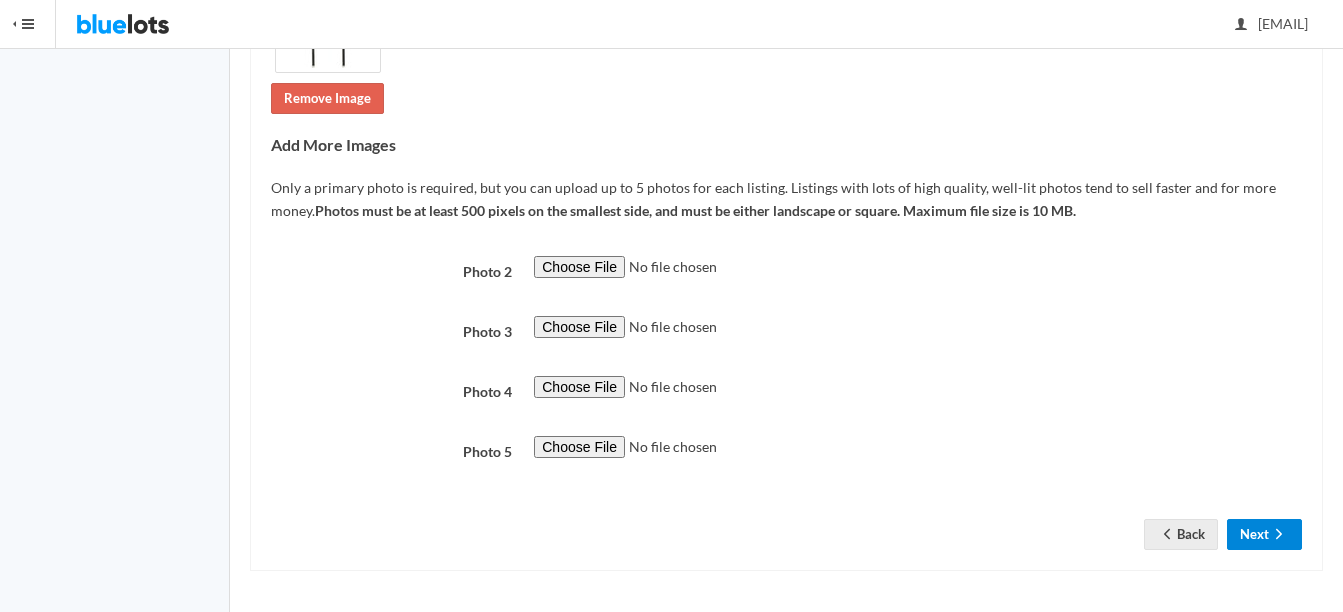 click on "Next" at bounding box center [1264, 534] 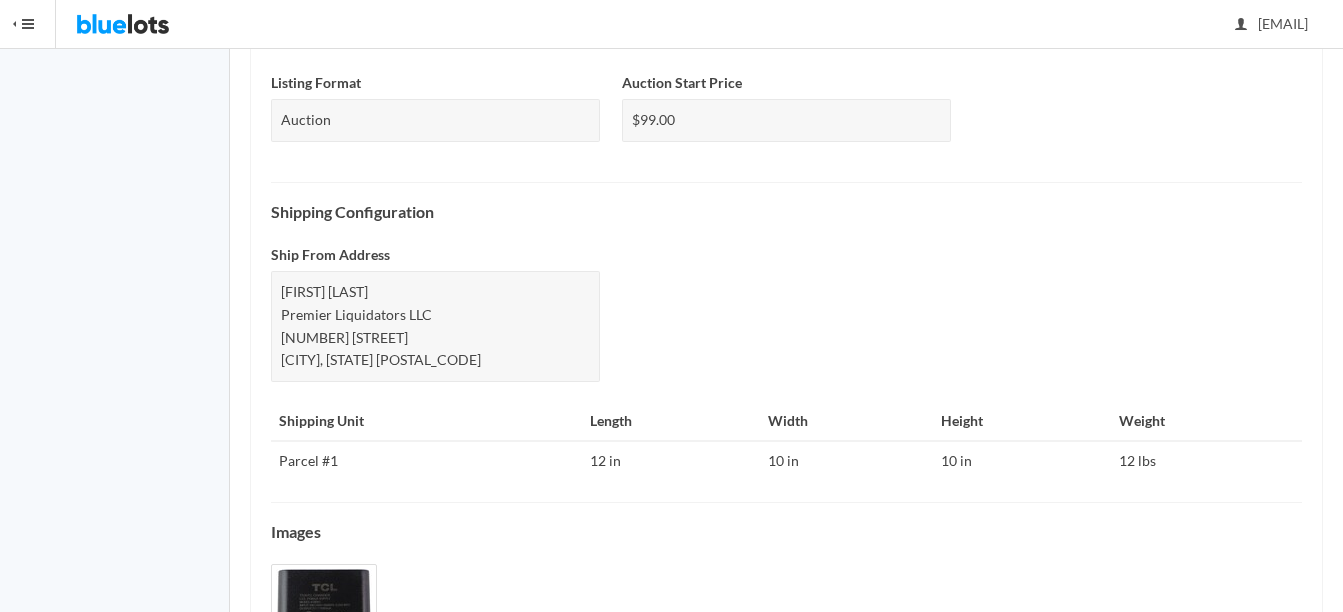 scroll, scrollTop: 995, scrollLeft: 0, axis: vertical 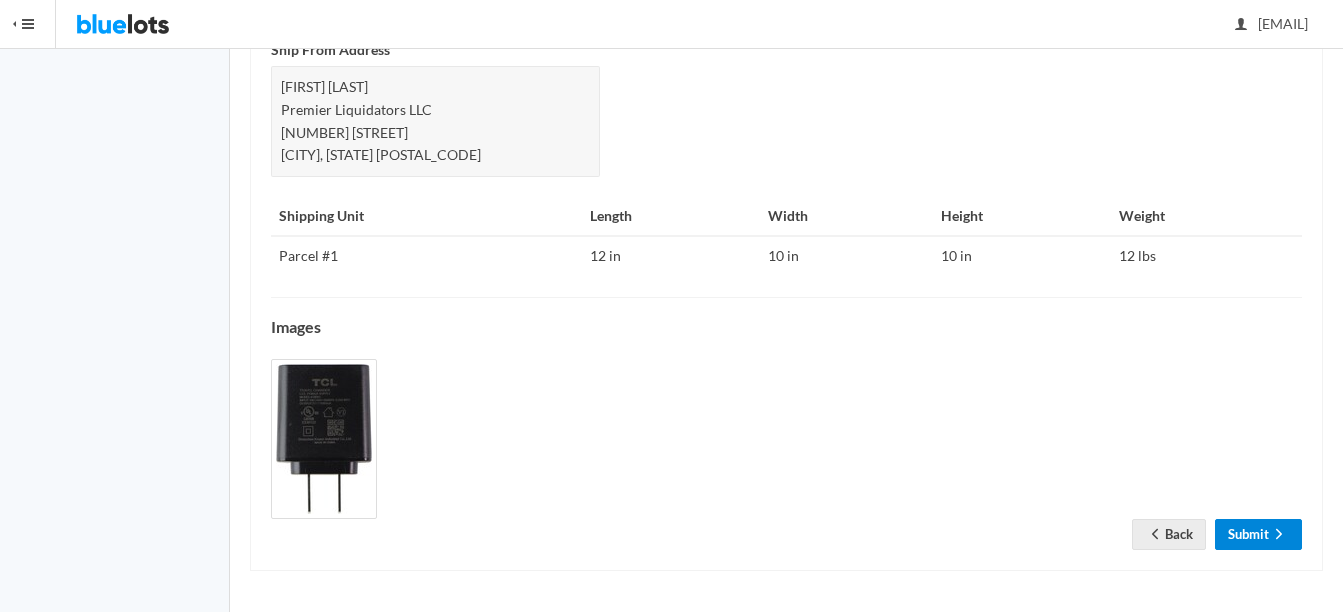 click on "Submit" at bounding box center (1258, 534) 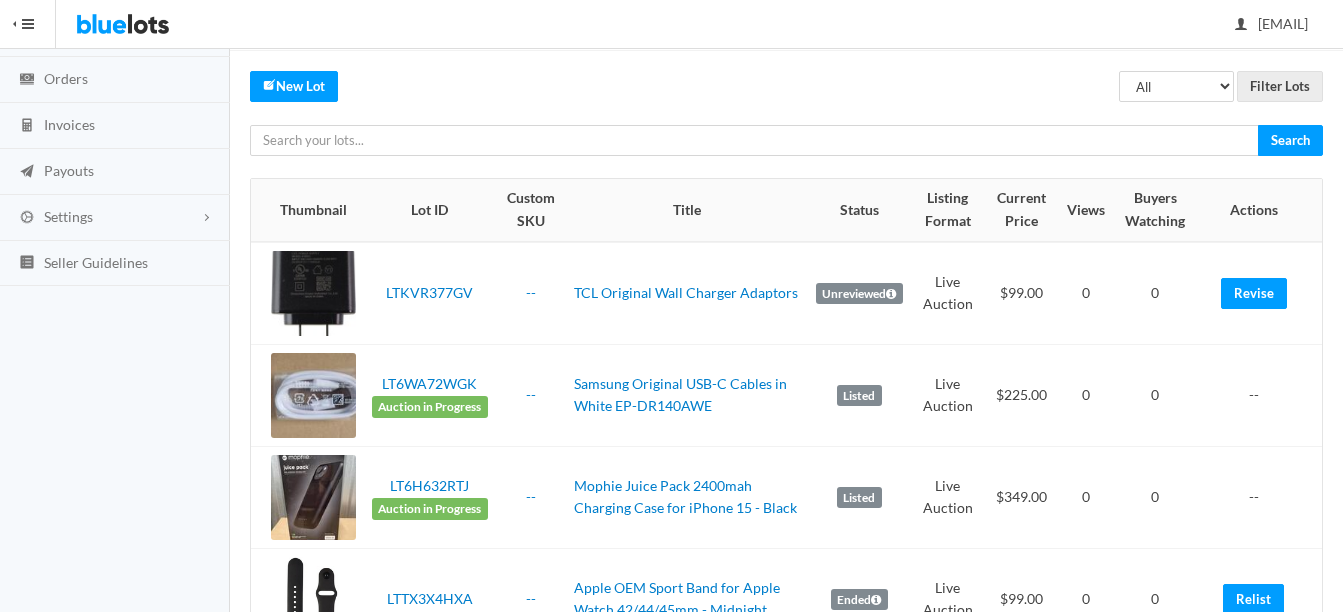 scroll, scrollTop: 0, scrollLeft: 0, axis: both 